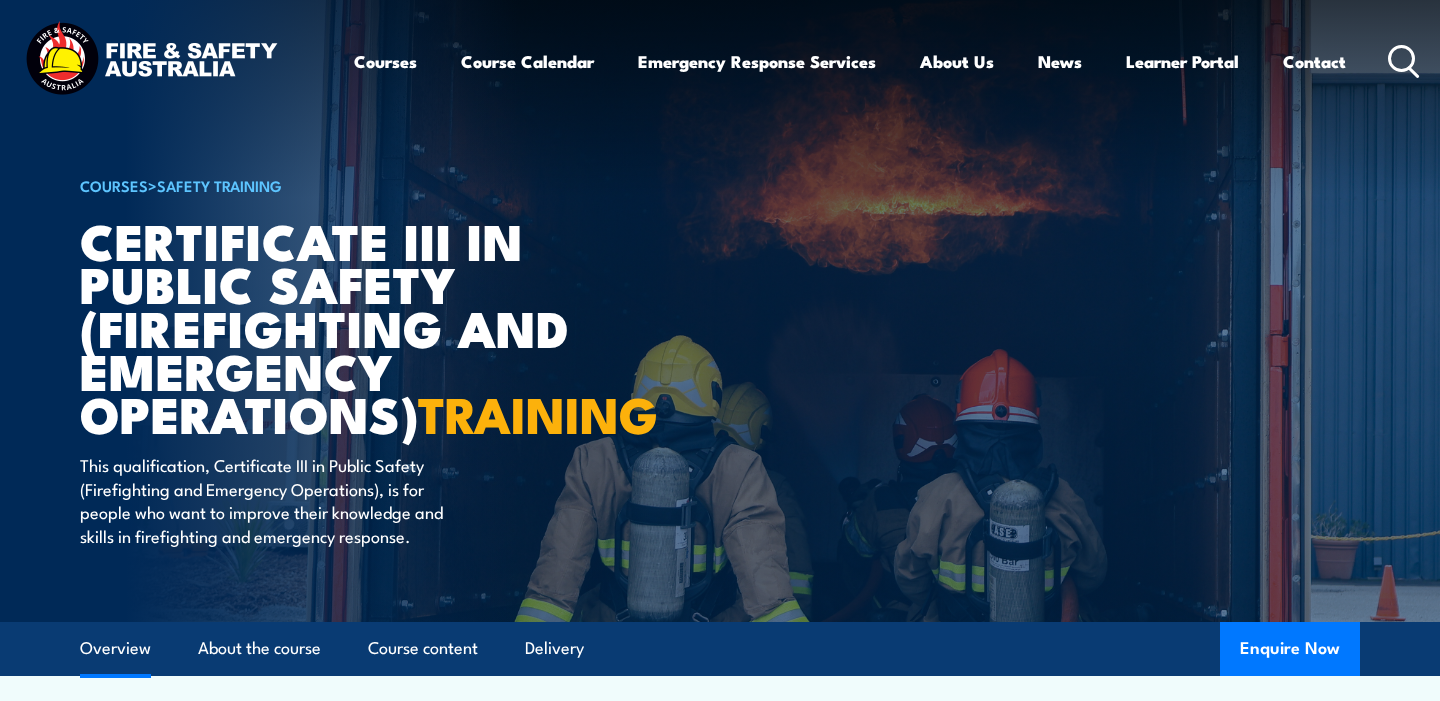 scroll, scrollTop: 663, scrollLeft: 0, axis: vertical 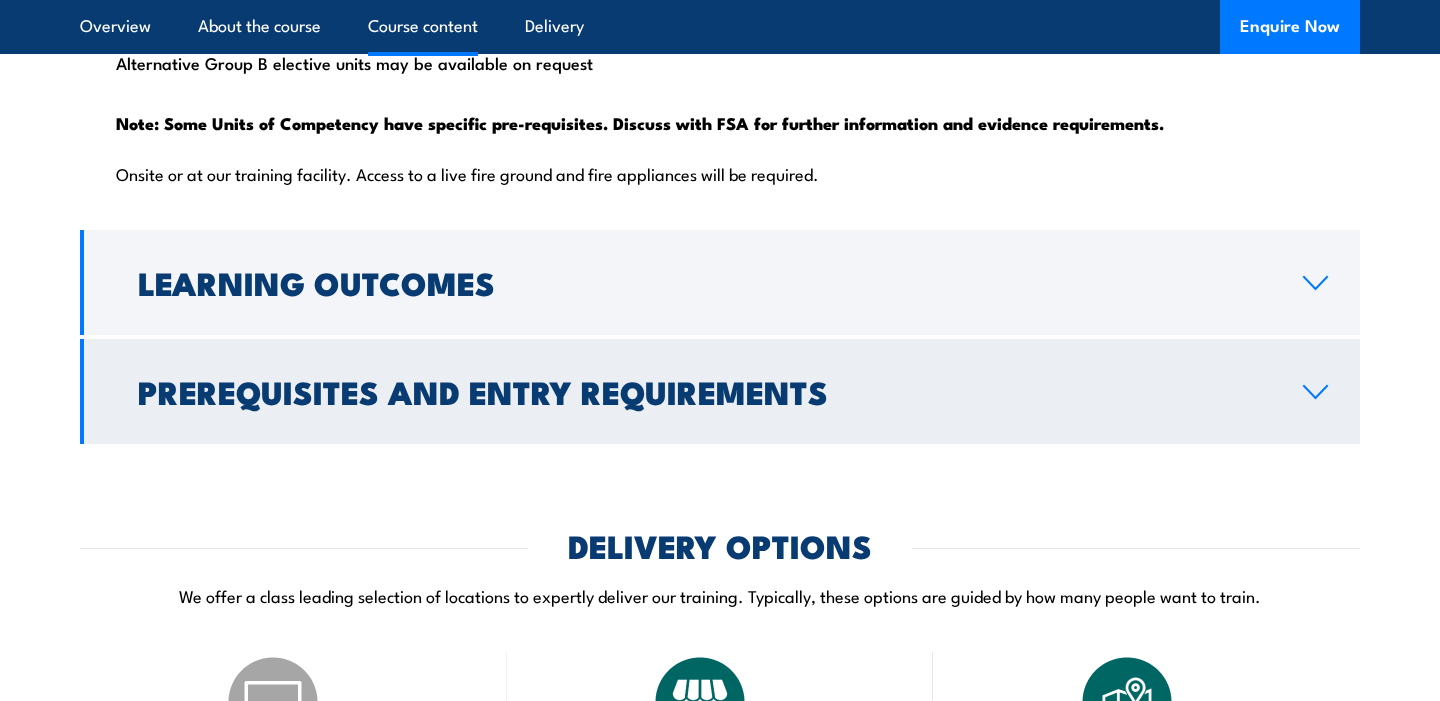 click on "Prerequisites and Entry Requirements" at bounding box center [720, 391] 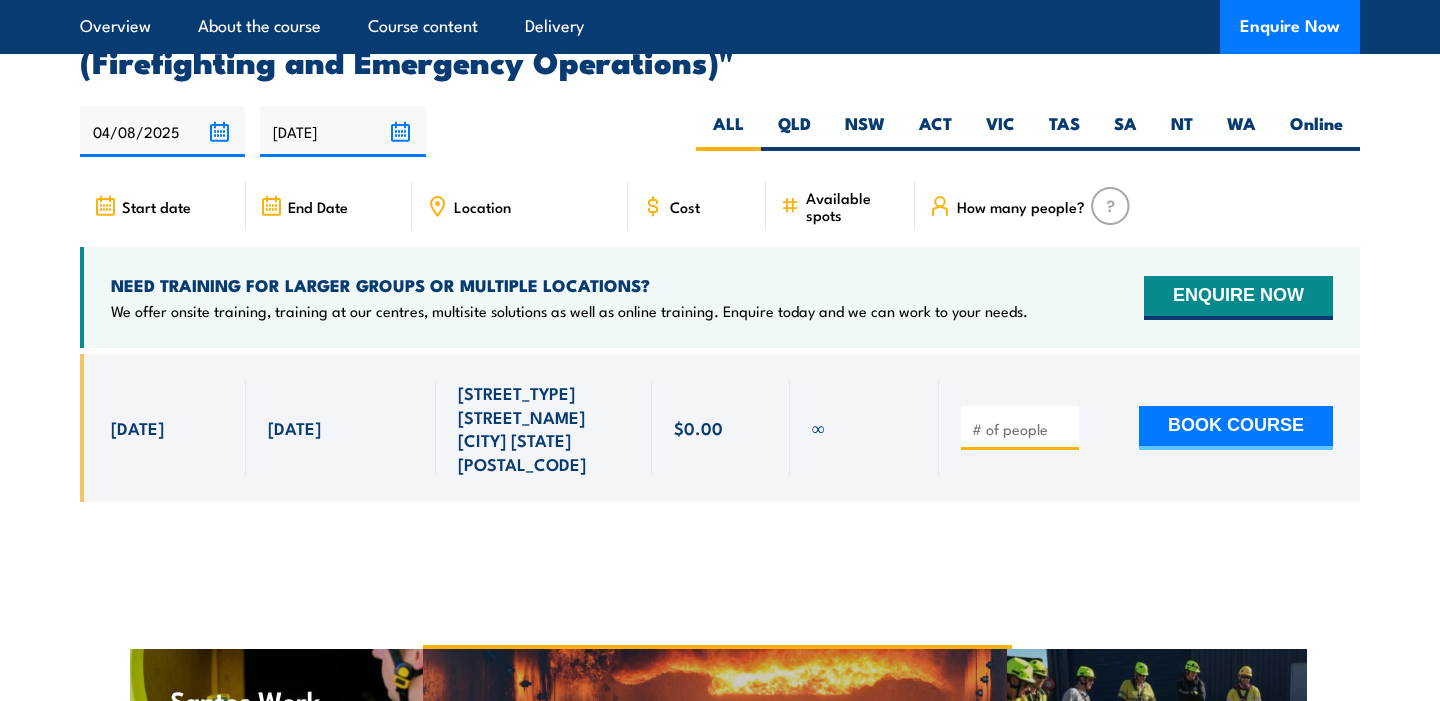 scroll, scrollTop: 3496, scrollLeft: 0, axis: vertical 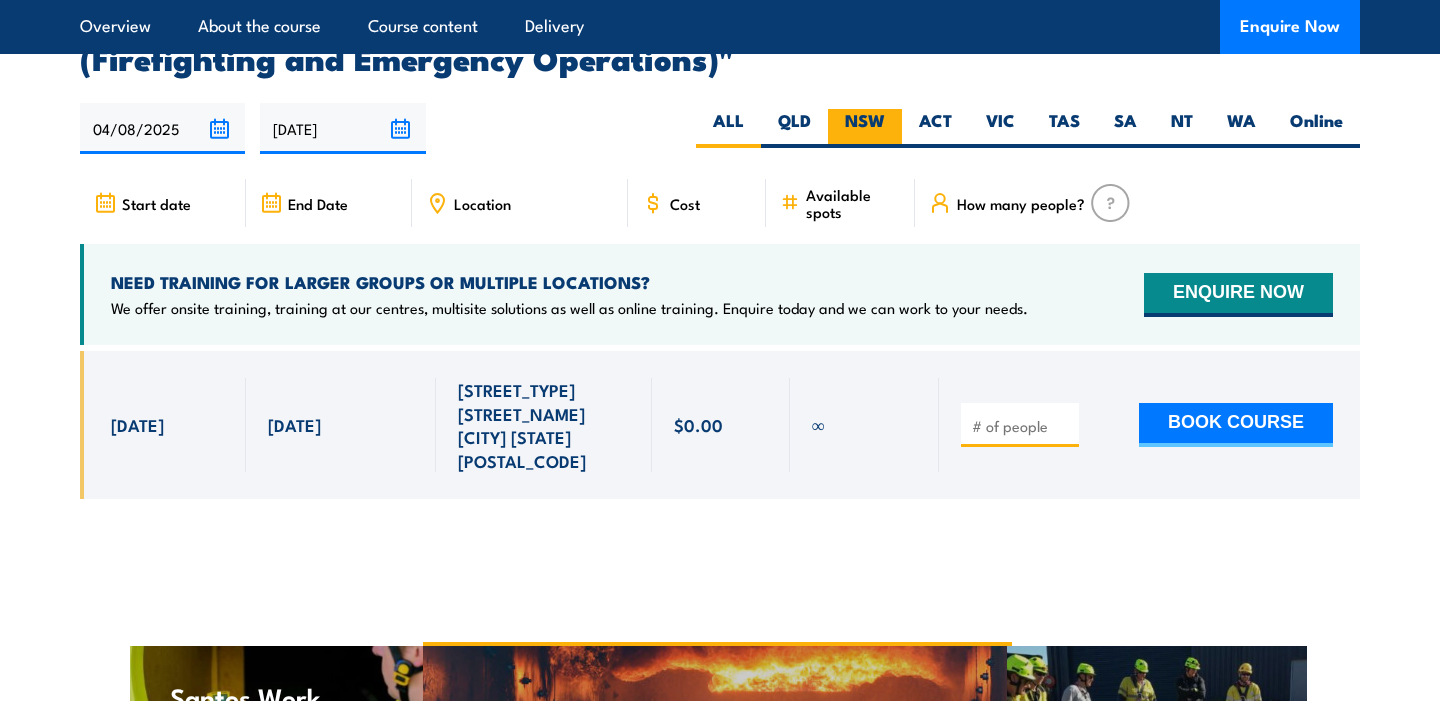 click on "NSW" at bounding box center (865, 128) 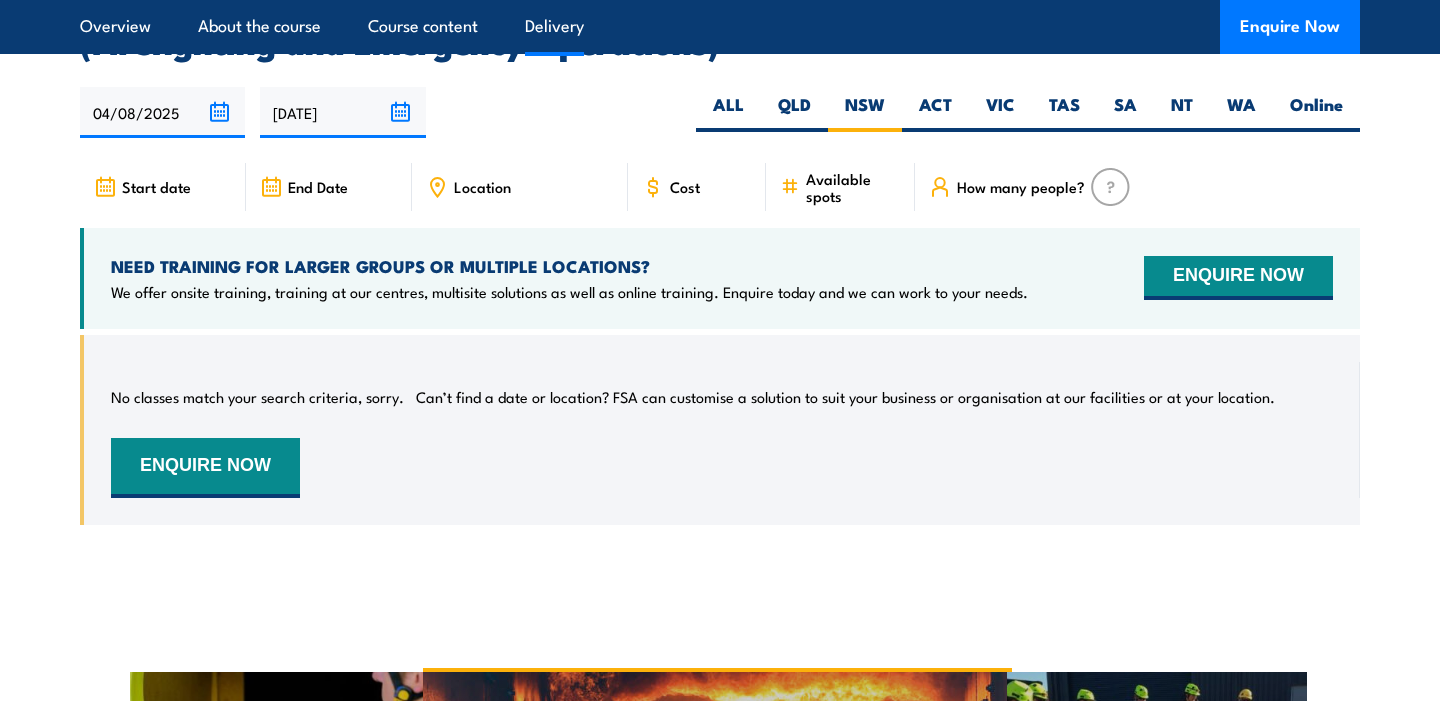 scroll, scrollTop: 0, scrollLeft: 0, axis: both 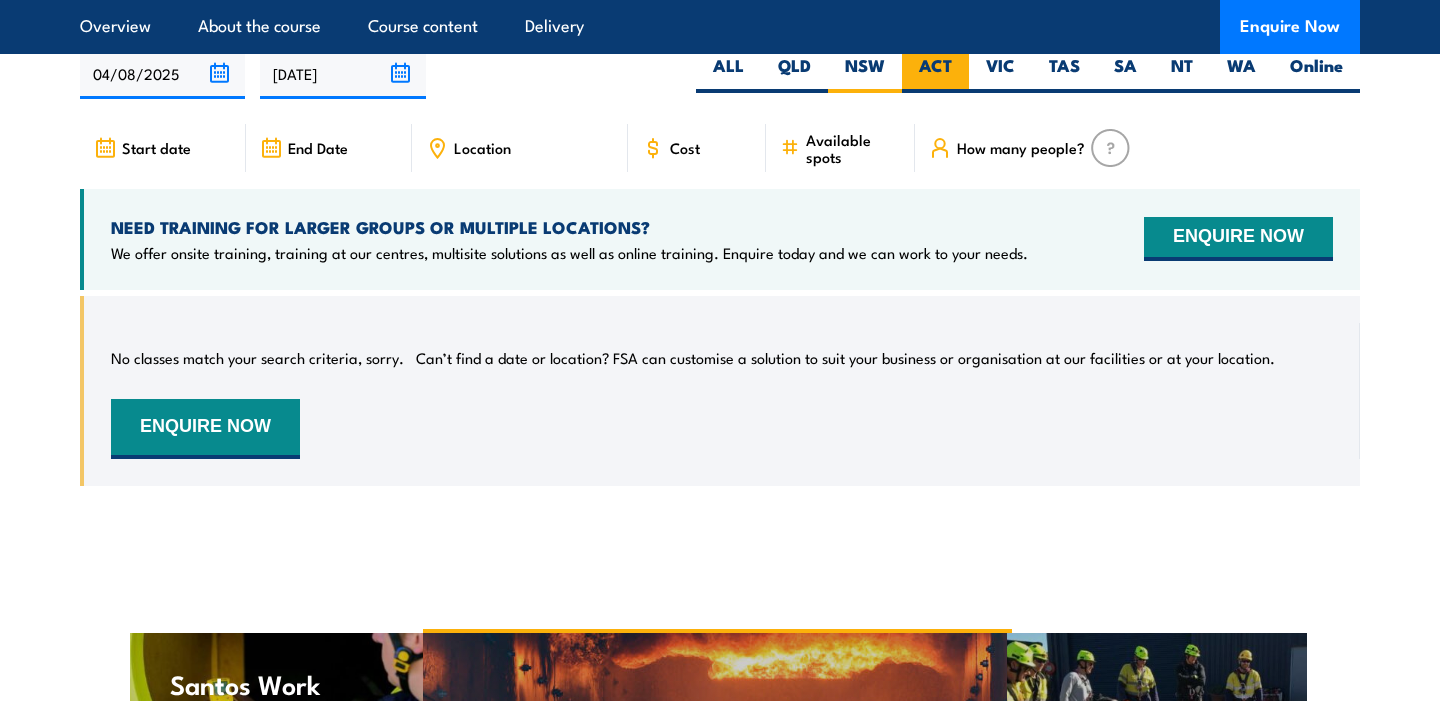 click on "ACT" at bounding box center (935, 73) 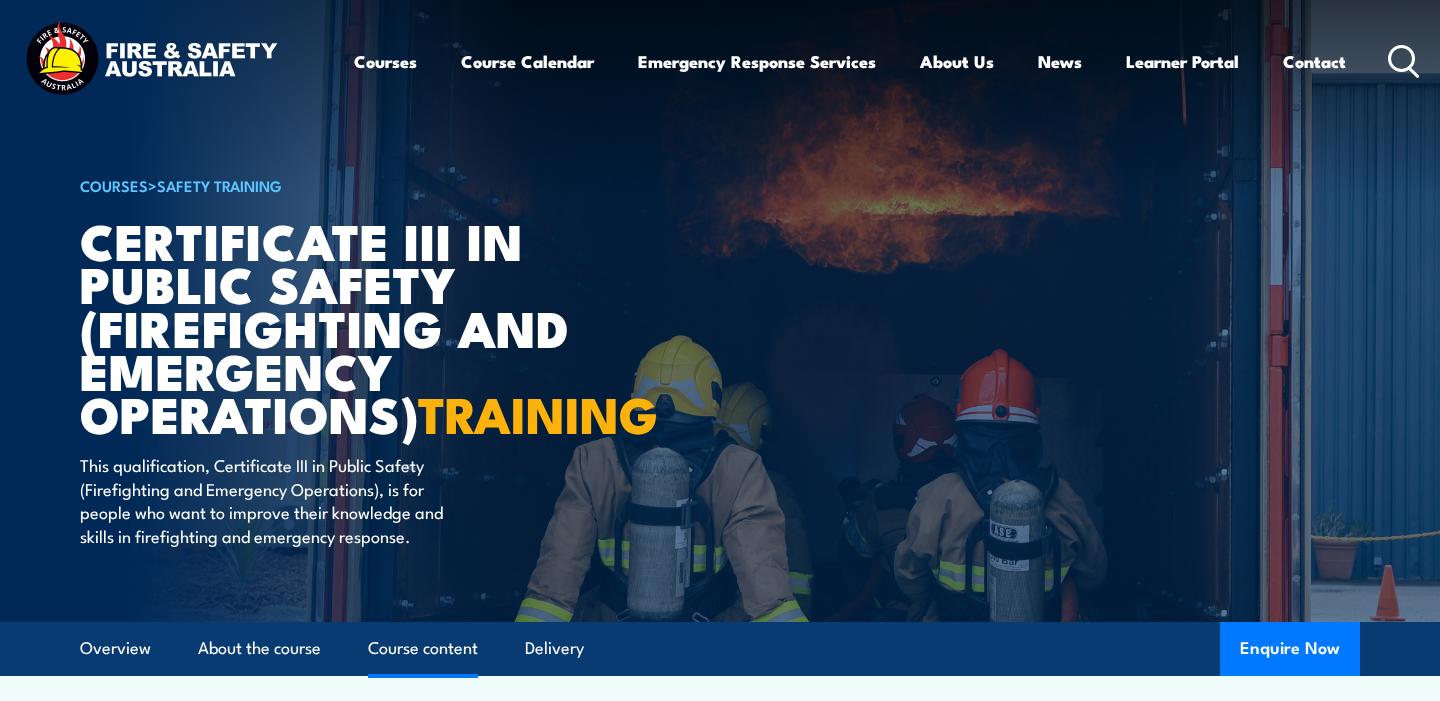 scroll, scrollTop: 3521, scrollLeft: 0, axis: vertical 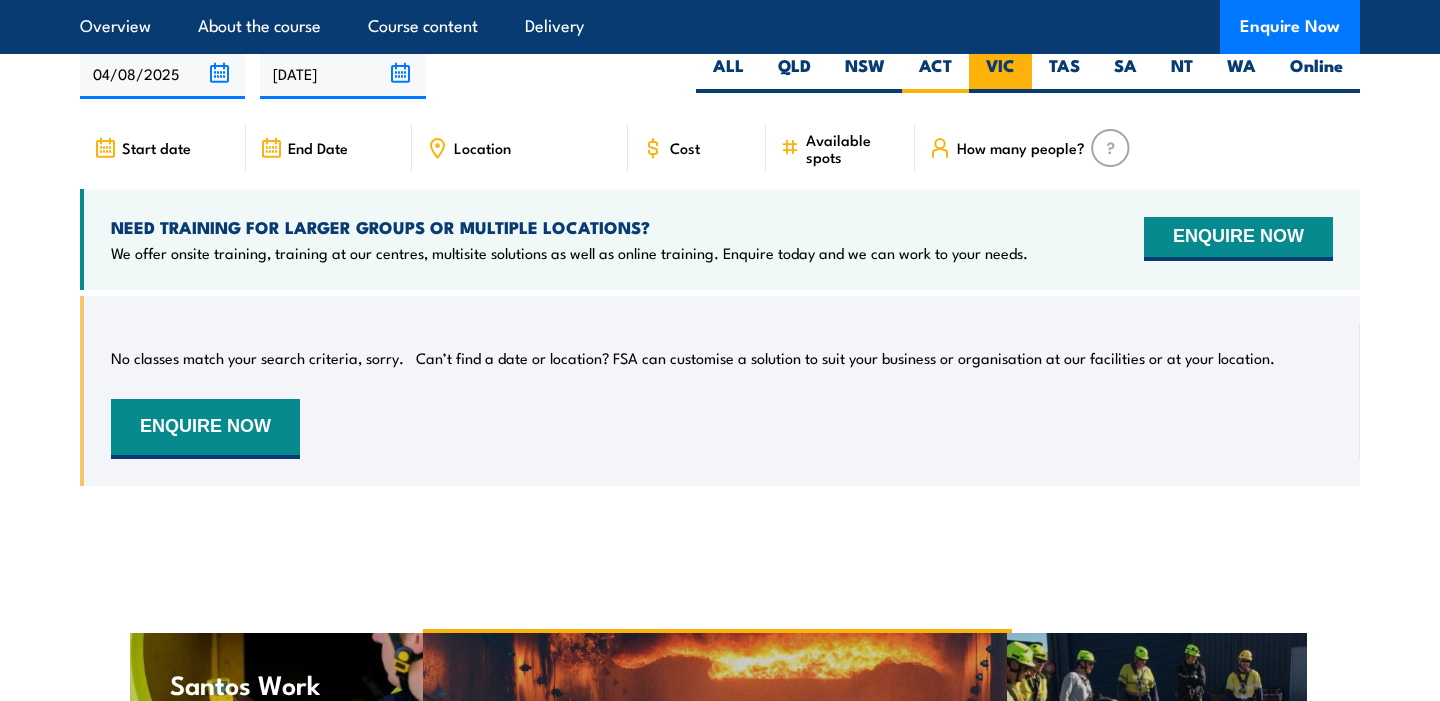 click on "VIC" at bounding box center [1000, 73] 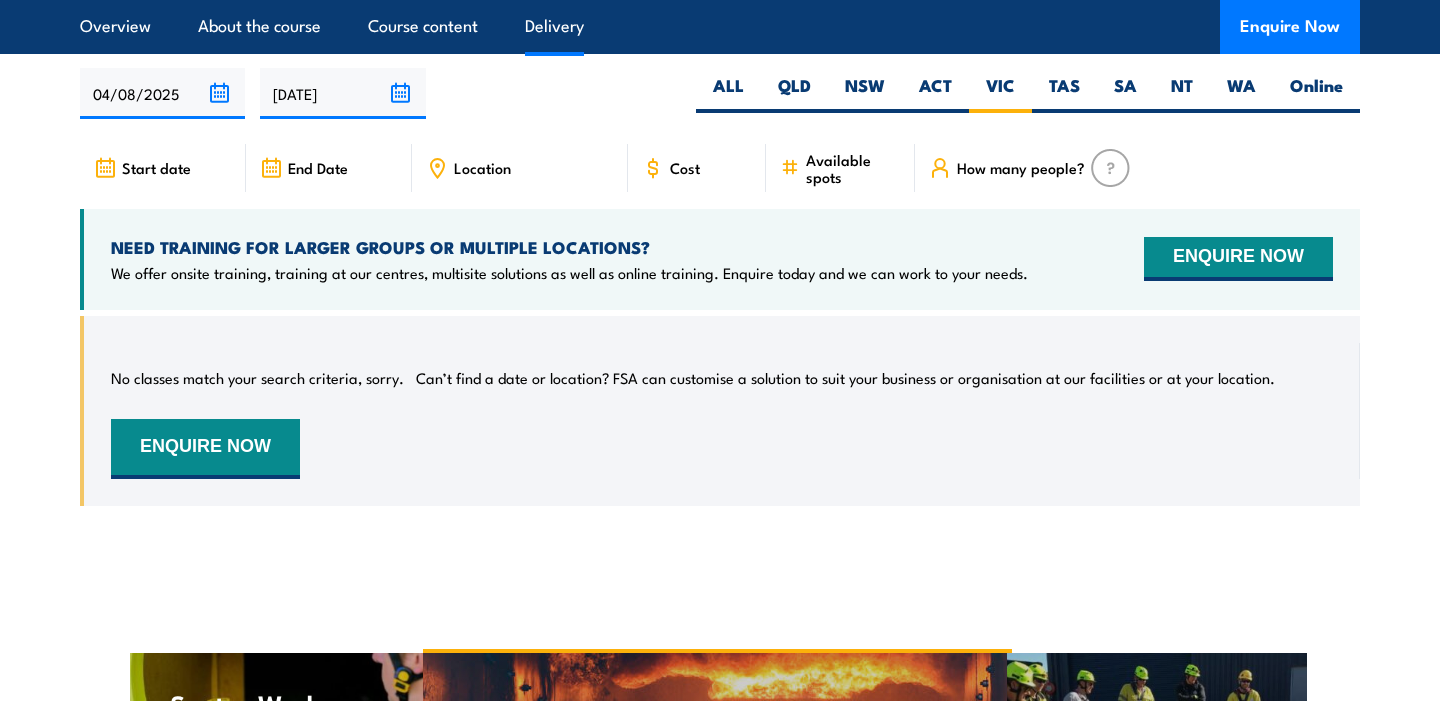 scroll, scrollTop: 0, scrollLeft: 0, axis: both 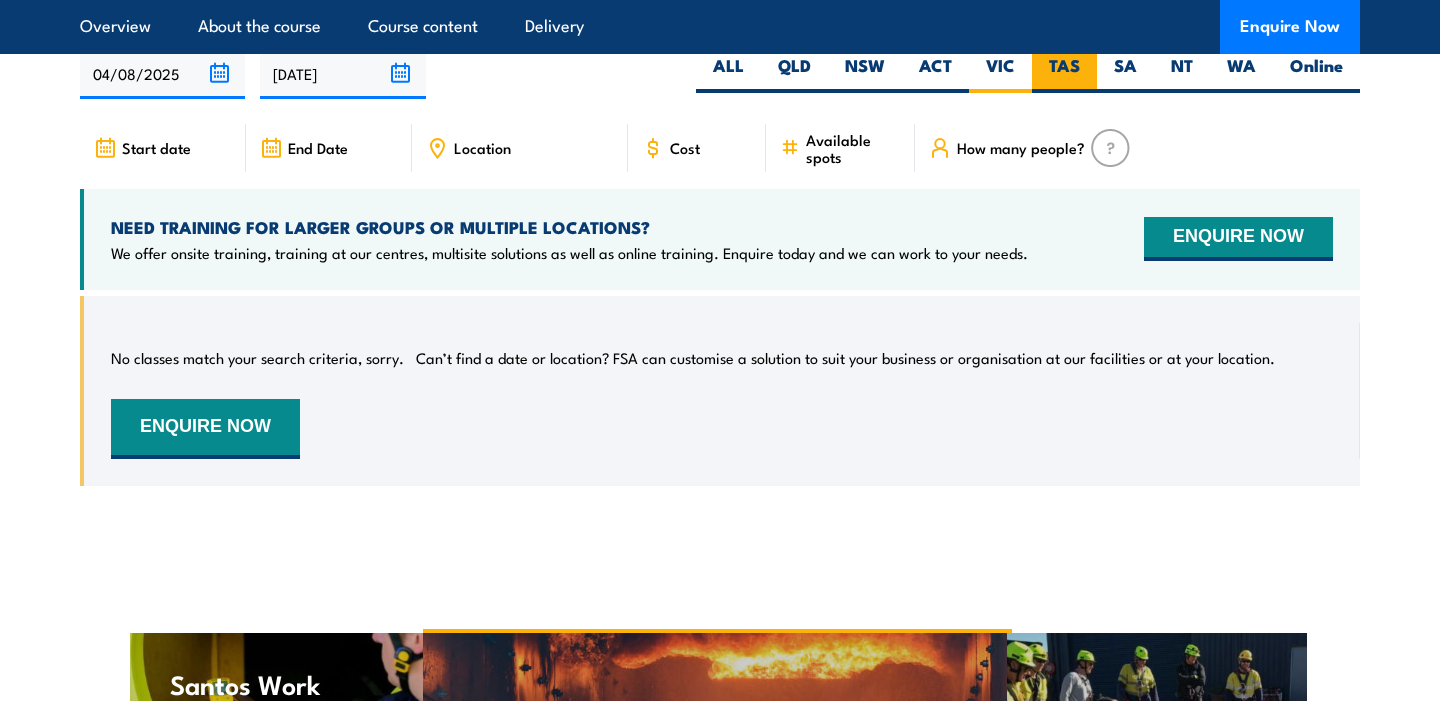 click on "TAS" at bounding box center (1064, 73) 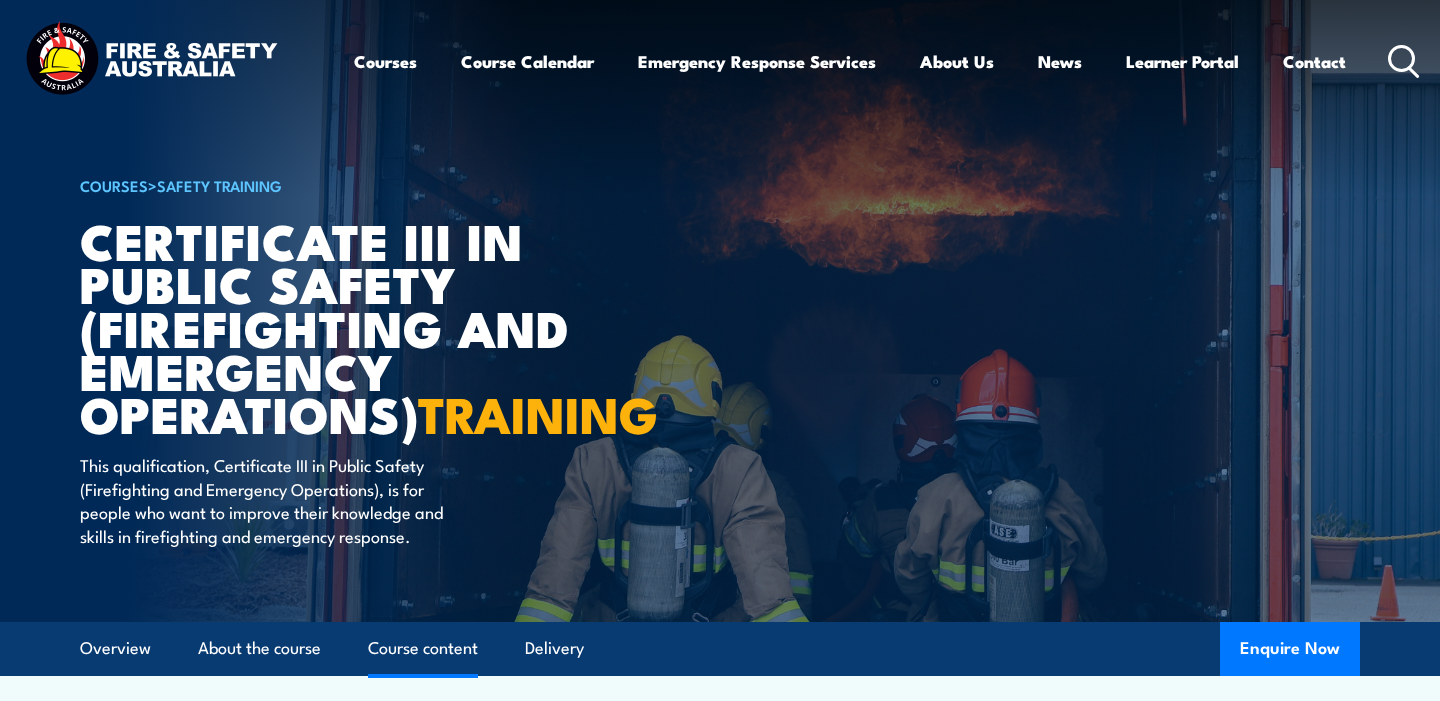 scroll, scrollTop: 3383, scrollLeft: 0, axis: vertical 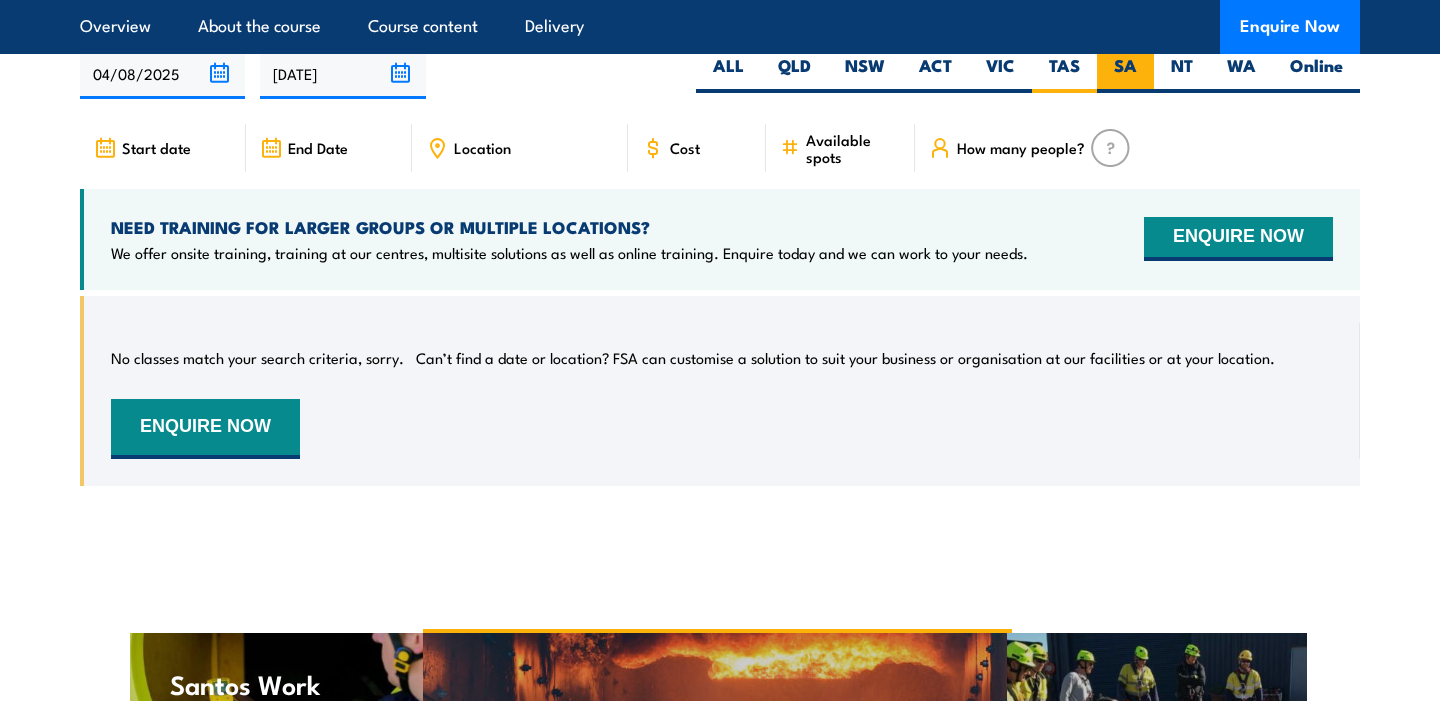 click on "SA" at bounding box center [1125, 73] 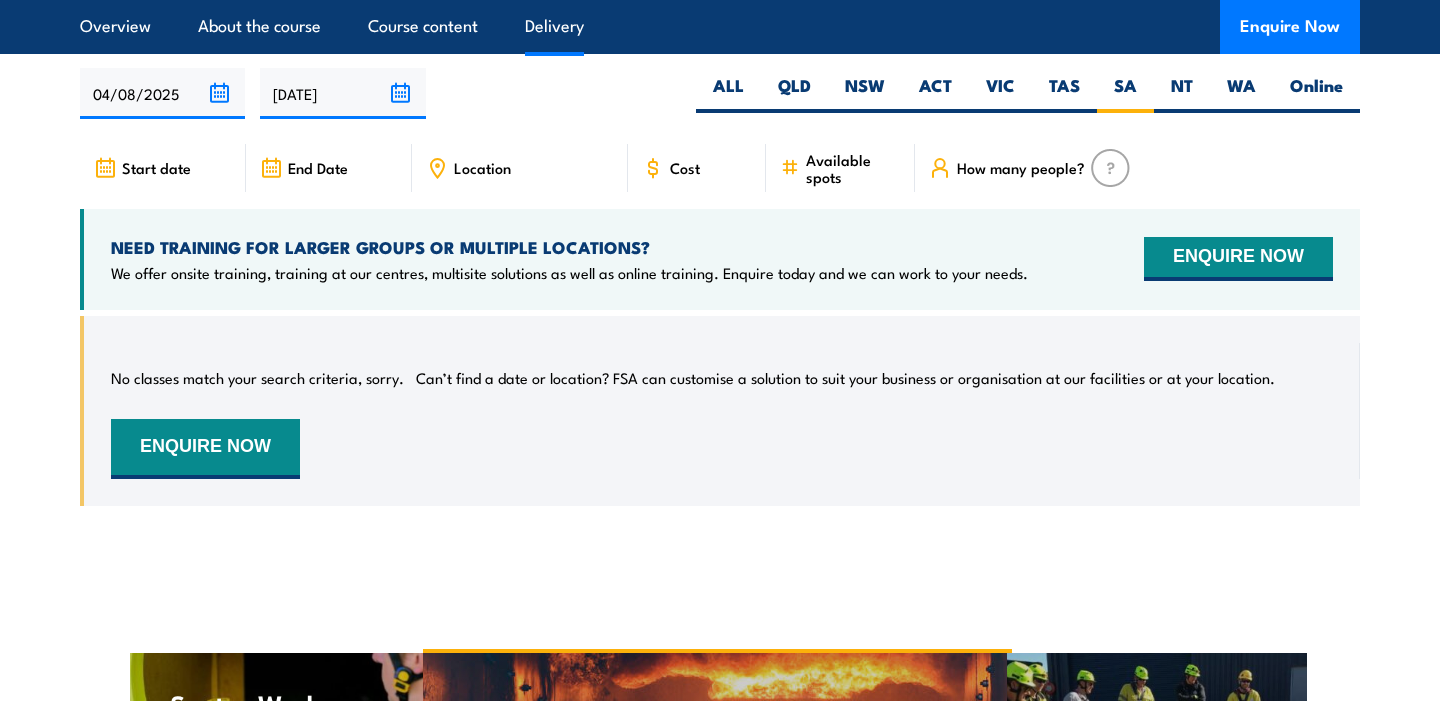 scroll, scrollTop: 0, scrollLeft: 0, axis: both 